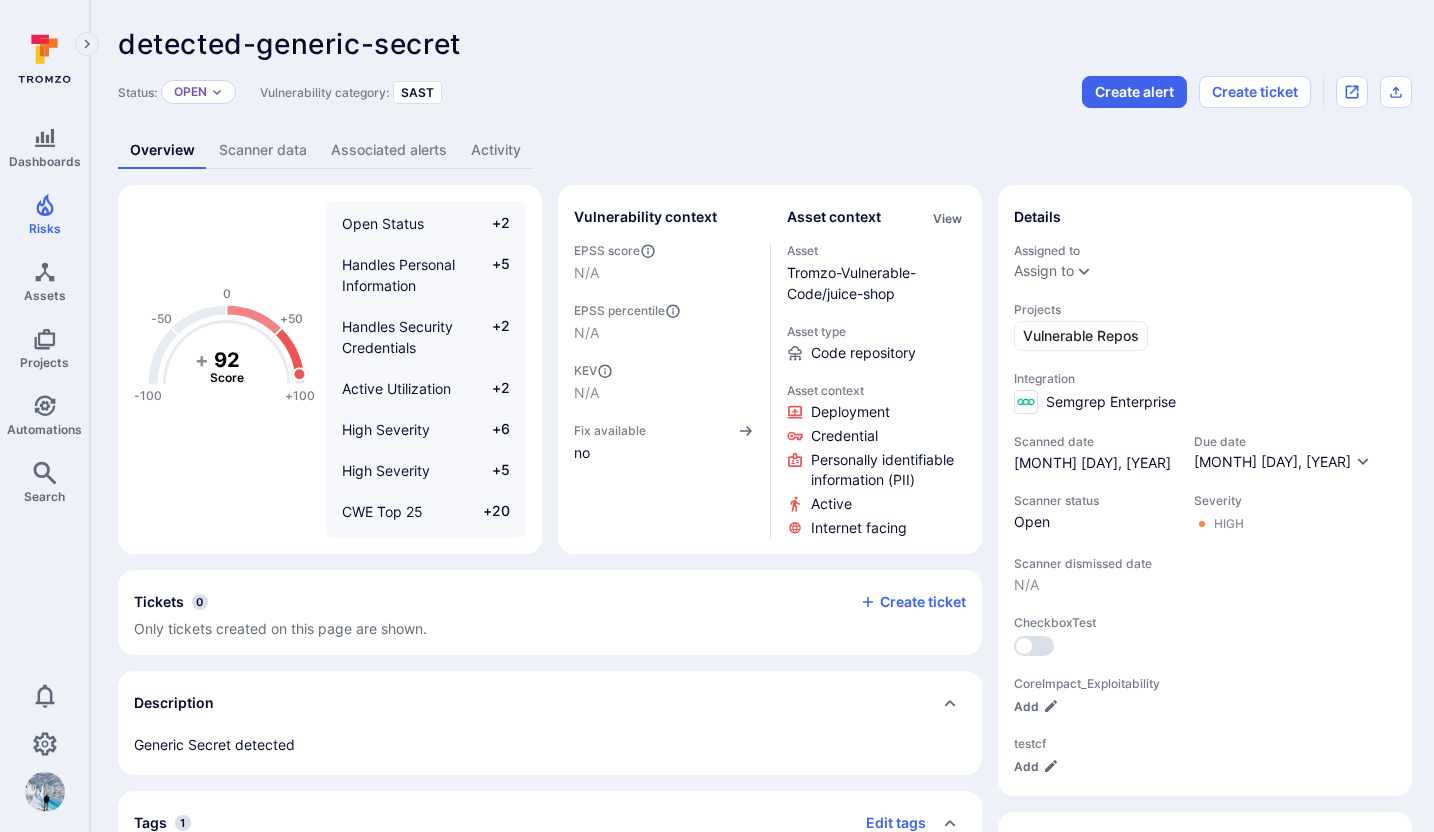scroll, scrollTop: 0, scrollLeft: 0, axis: both 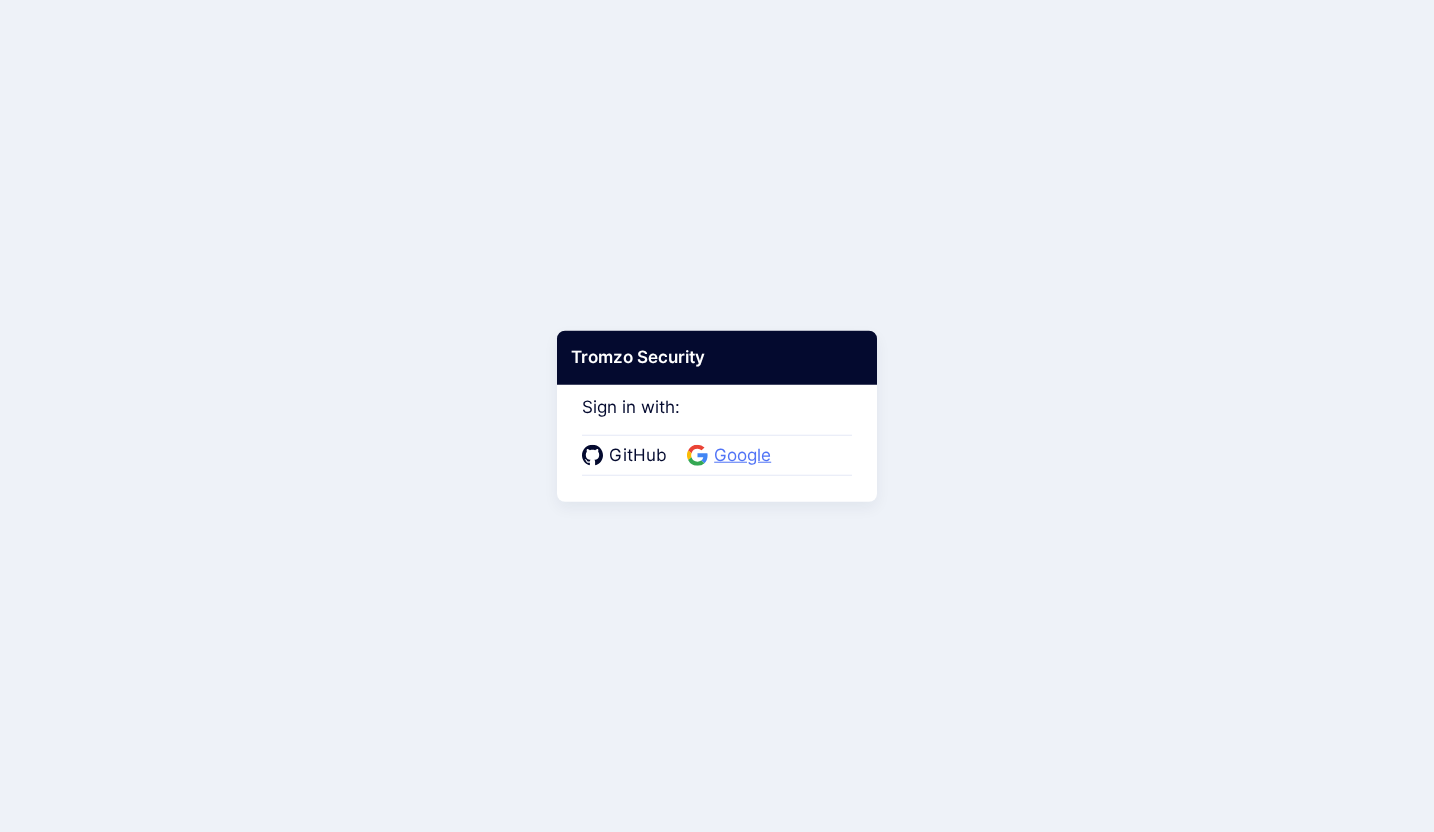 click on "Google" at bounding box center [742, 456] 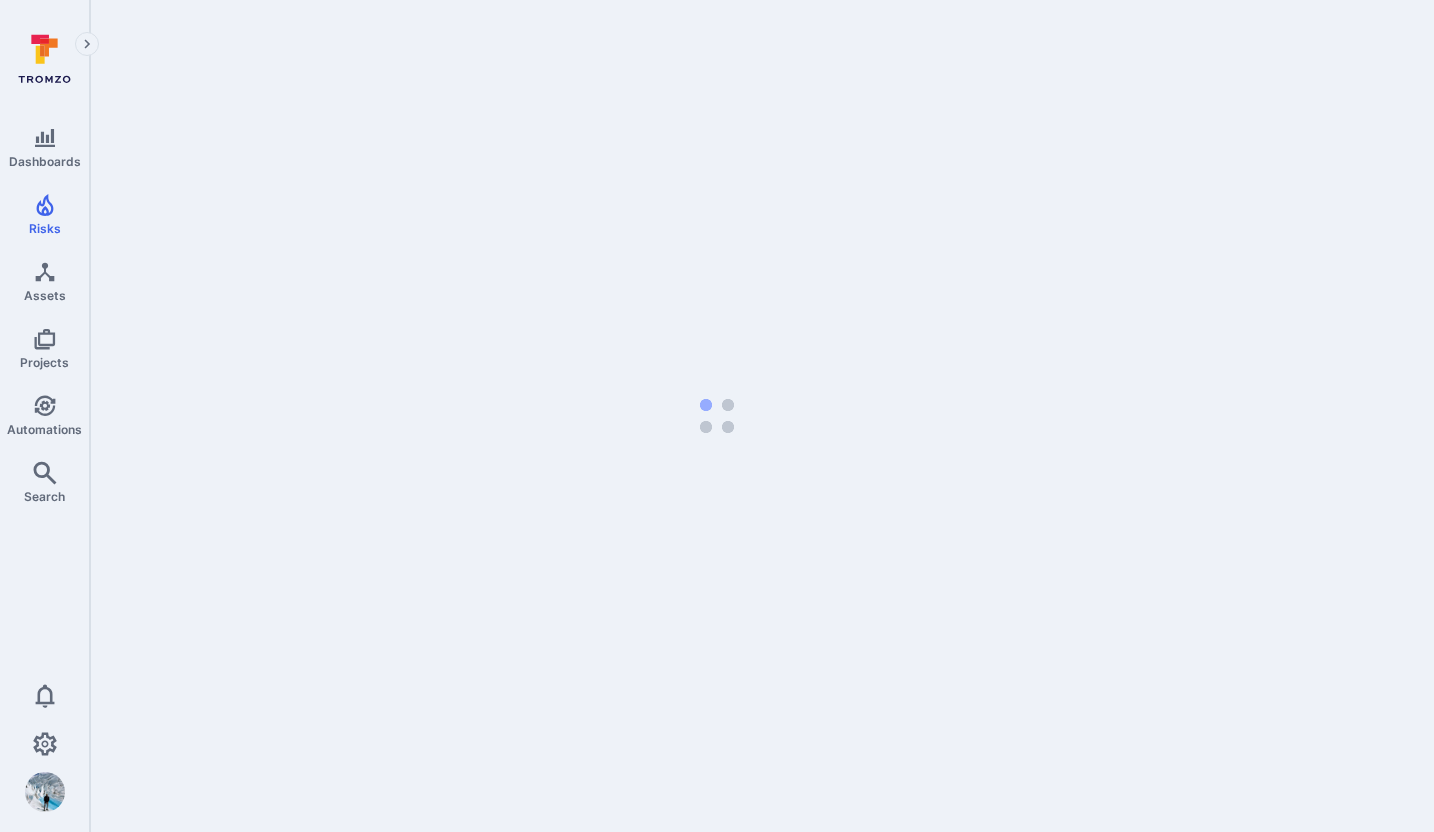 scroll, scrollTop: 0, scrollLeft: 0, axis: both 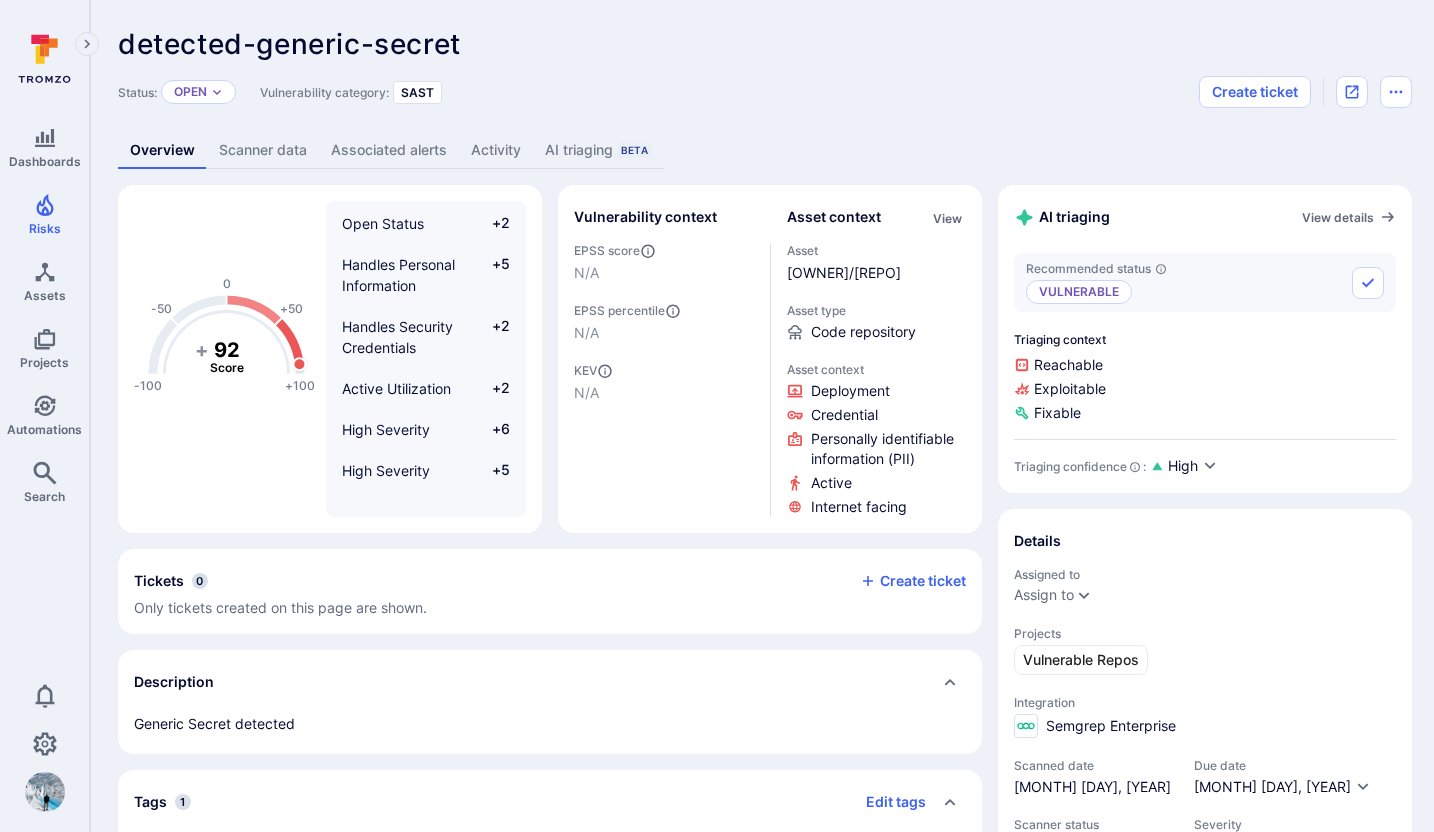 click on "AI triaging  Beta" at bounding box center [598, 150] 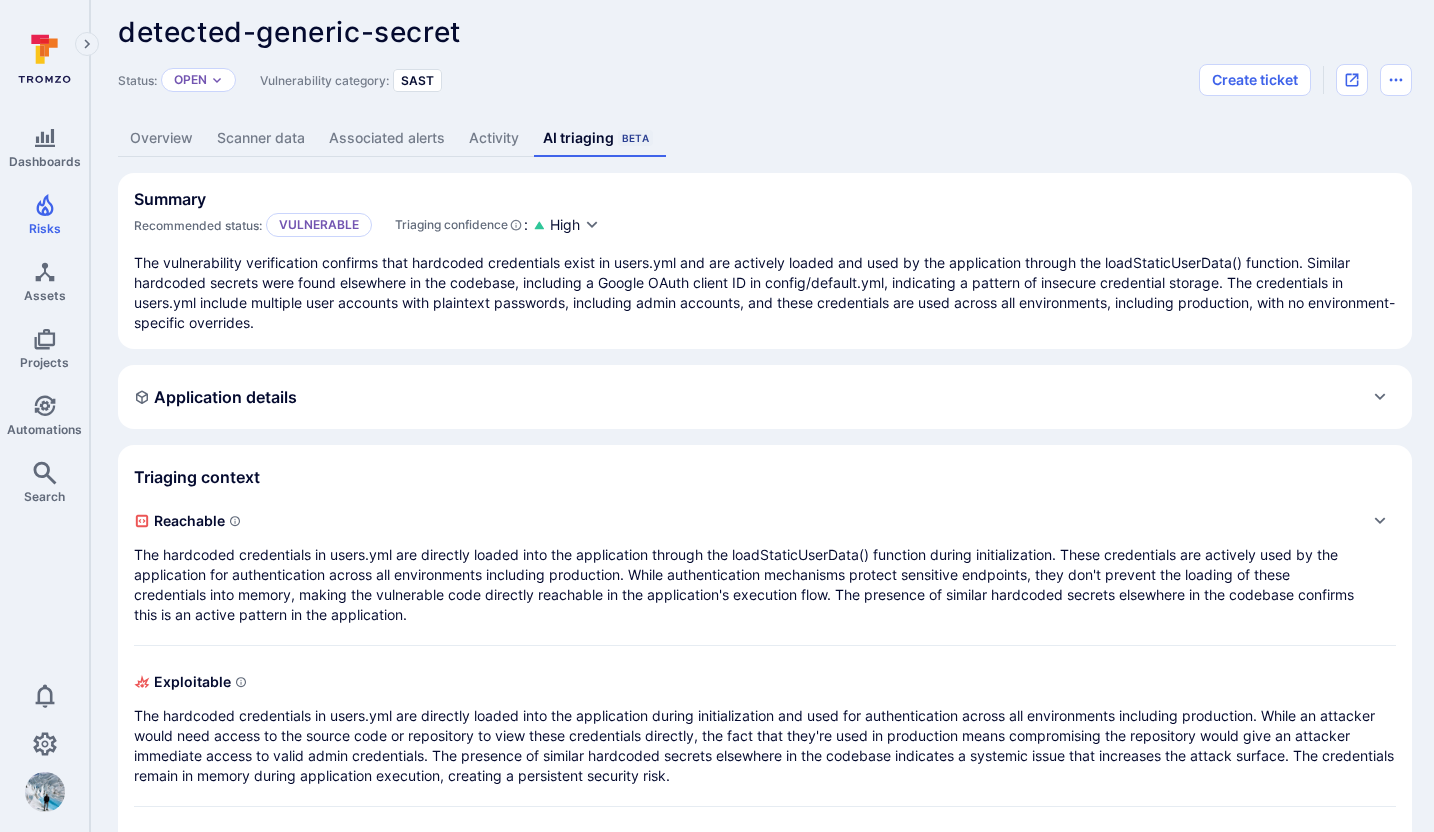 scroll, scrollTop: 0, scrollLeft: 0, axis: both 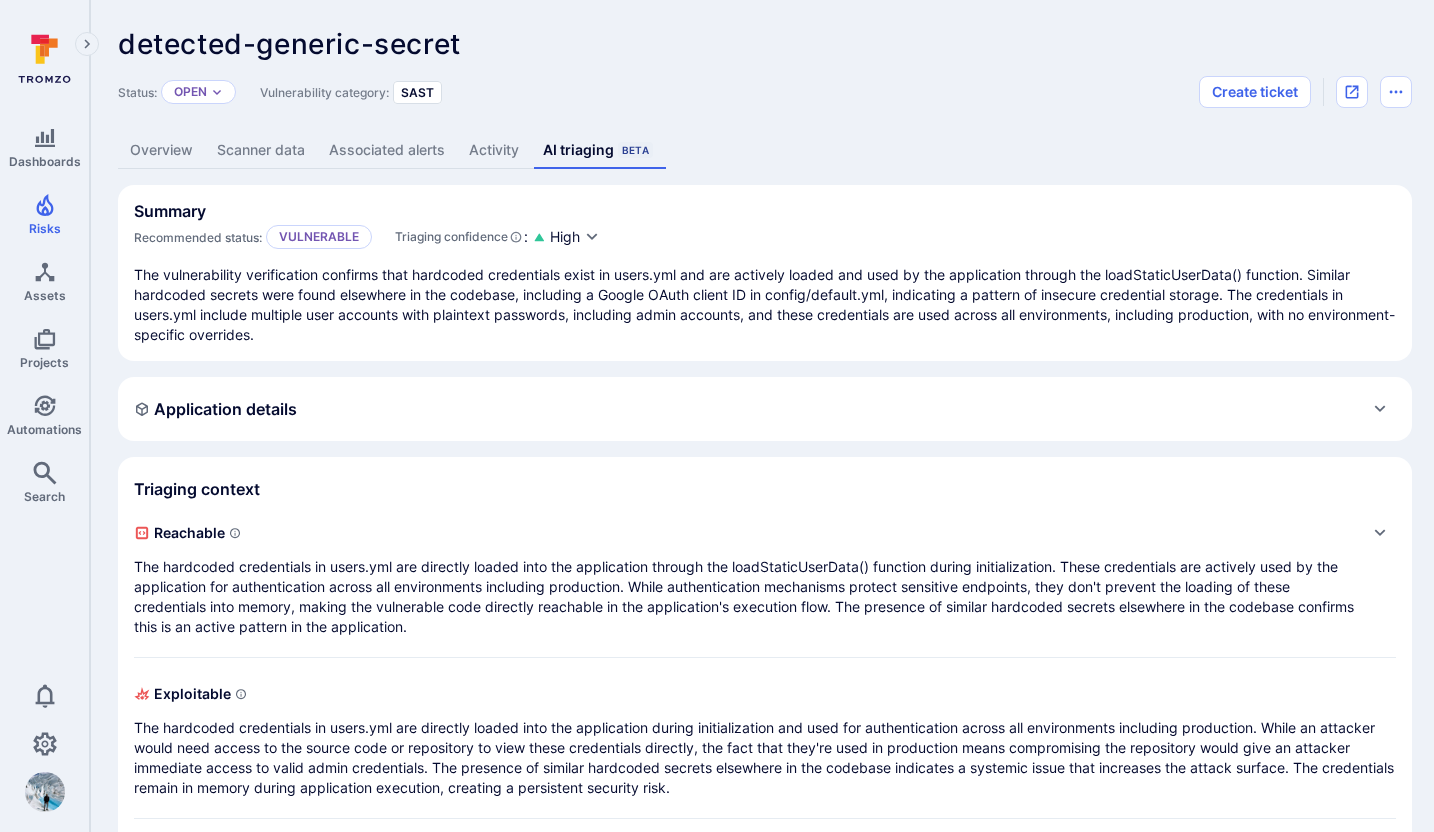click on "Overview" at bounding box center (161, 150) 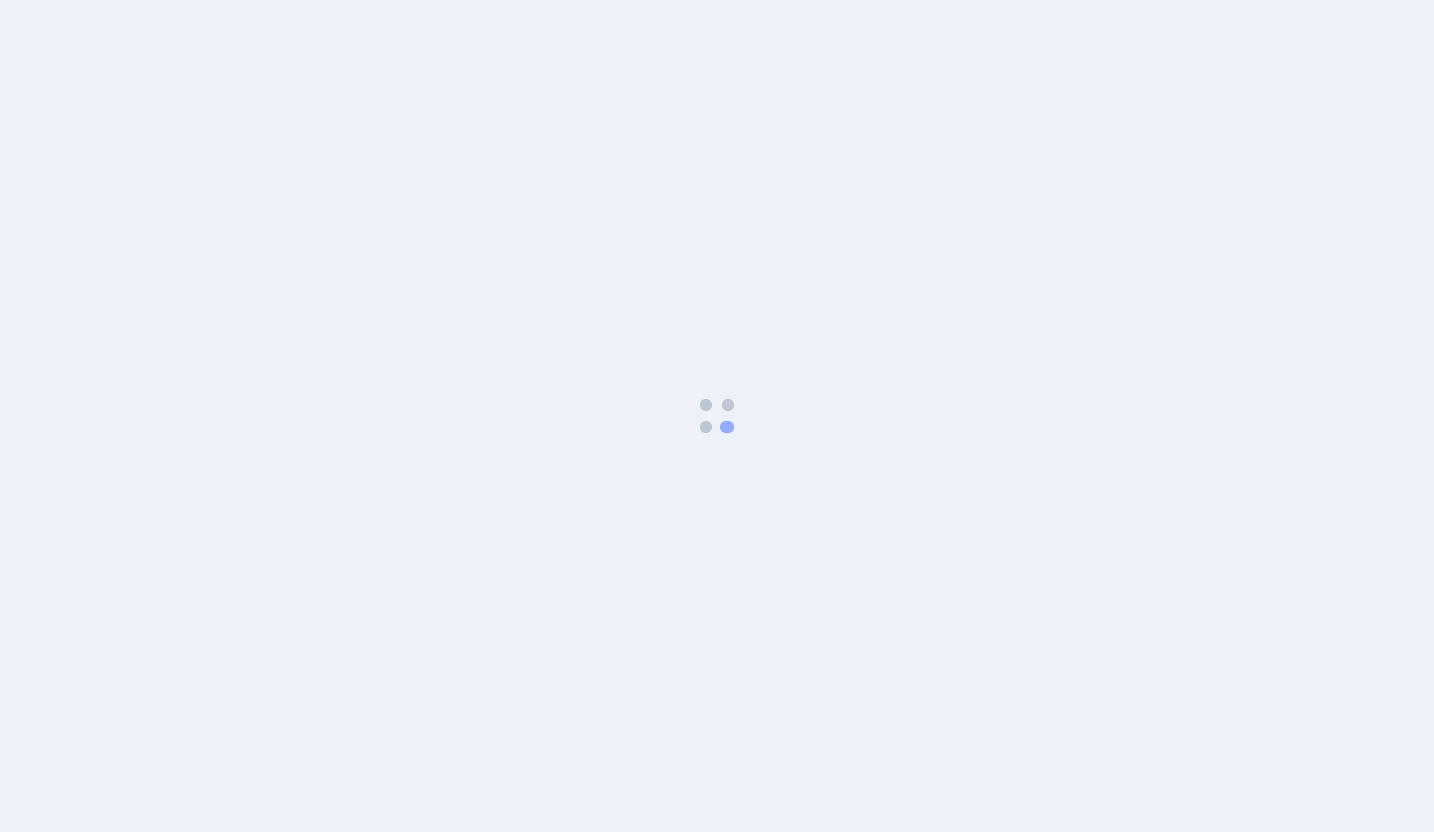 scroll, scrollTop: 0, scrollLeft: 0, axis: both 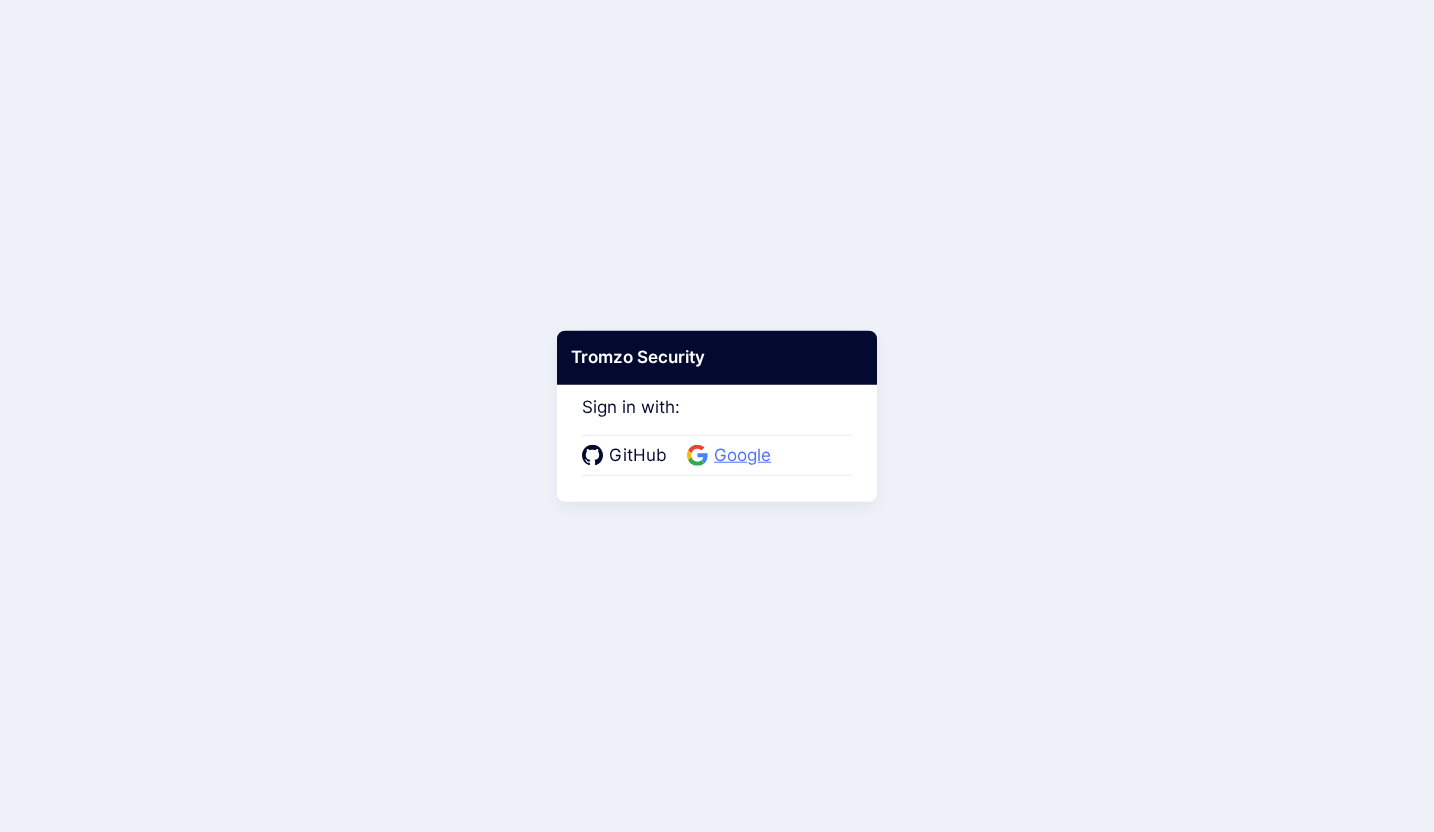 click on "Google" at bounding box center (742, 456) 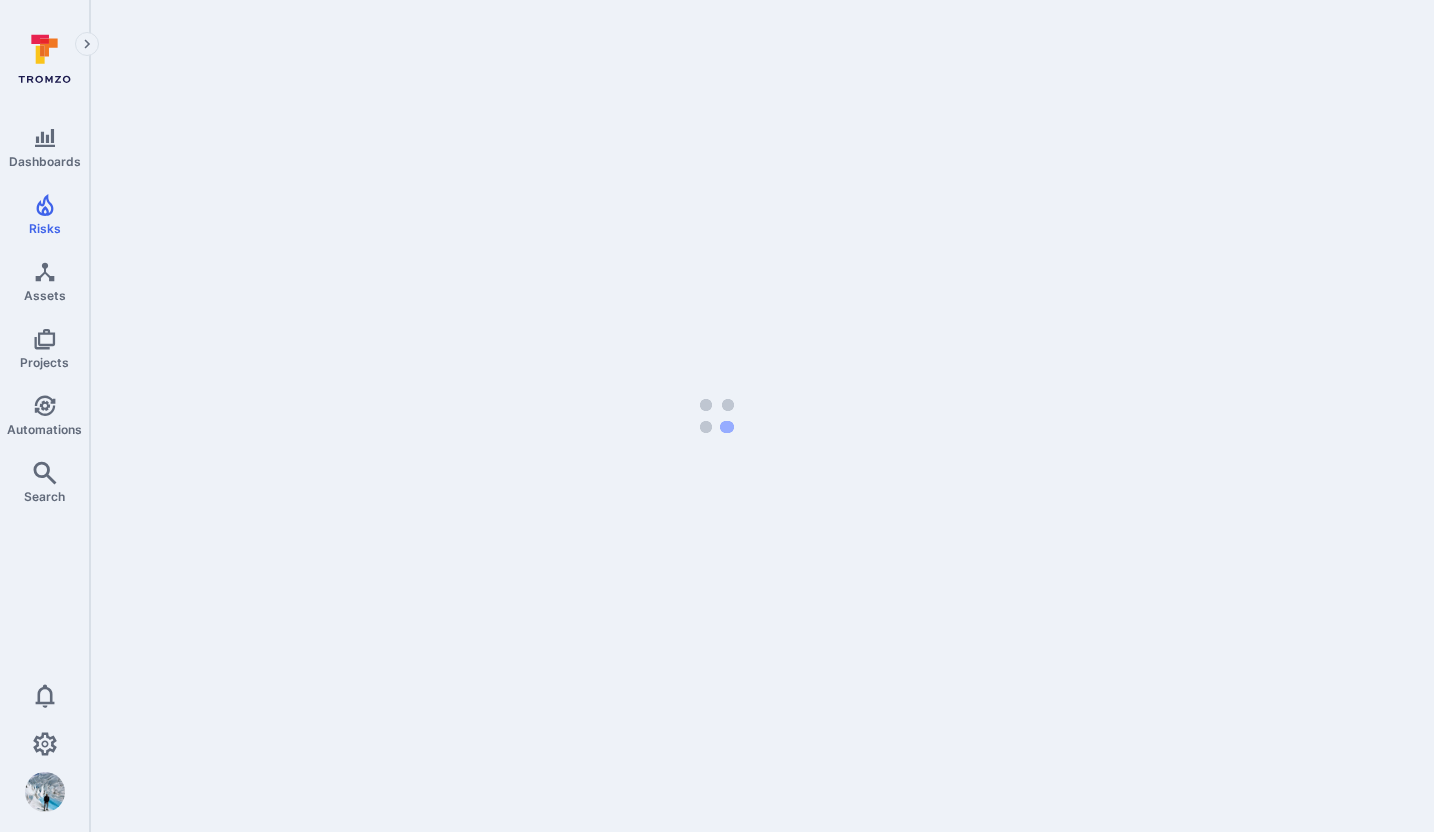 scroll, scrollTop: 0, scrollLeft: 0, axis: both 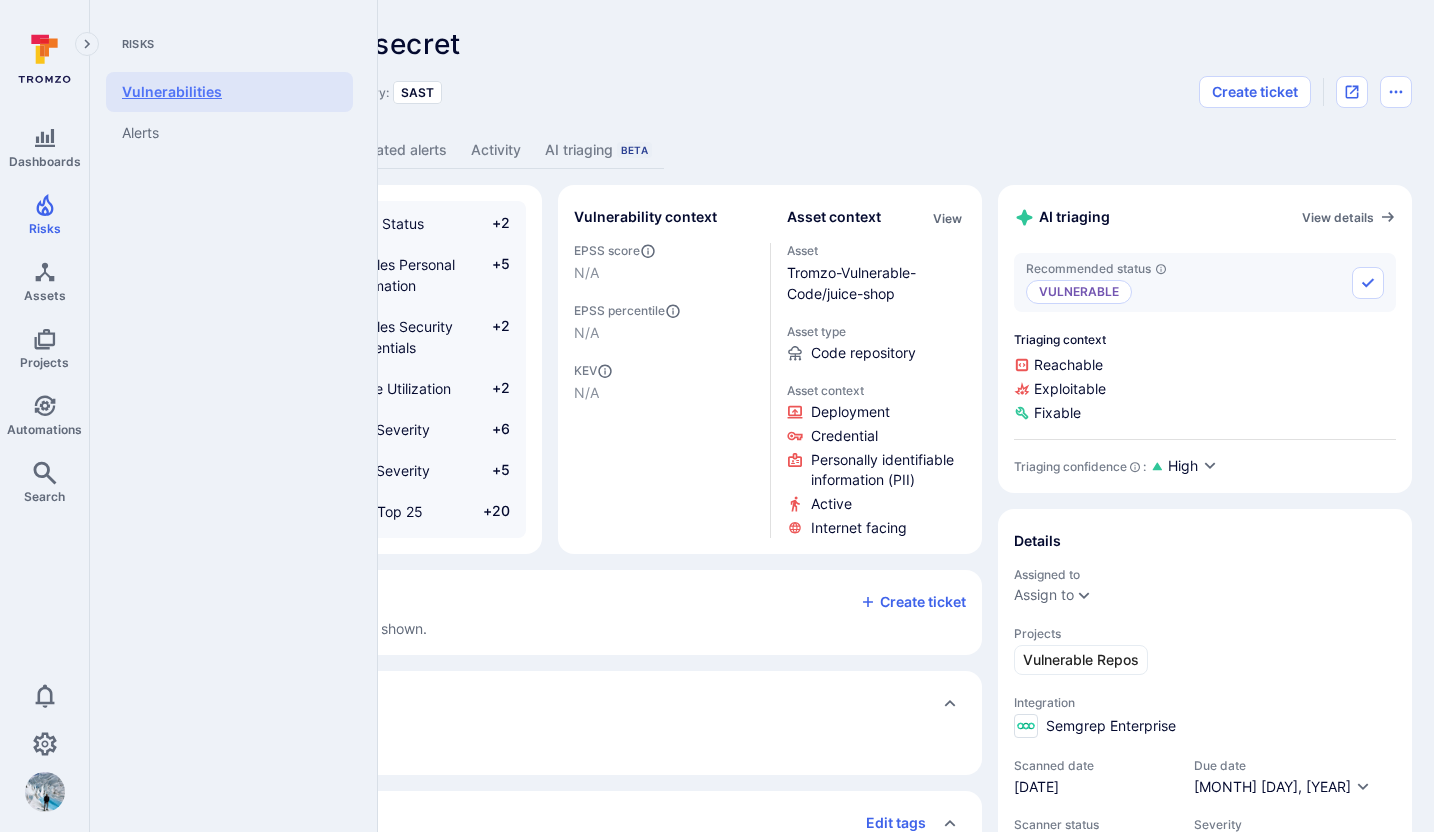 click on "Vulnerabilities" at bounding box center (229, 92) 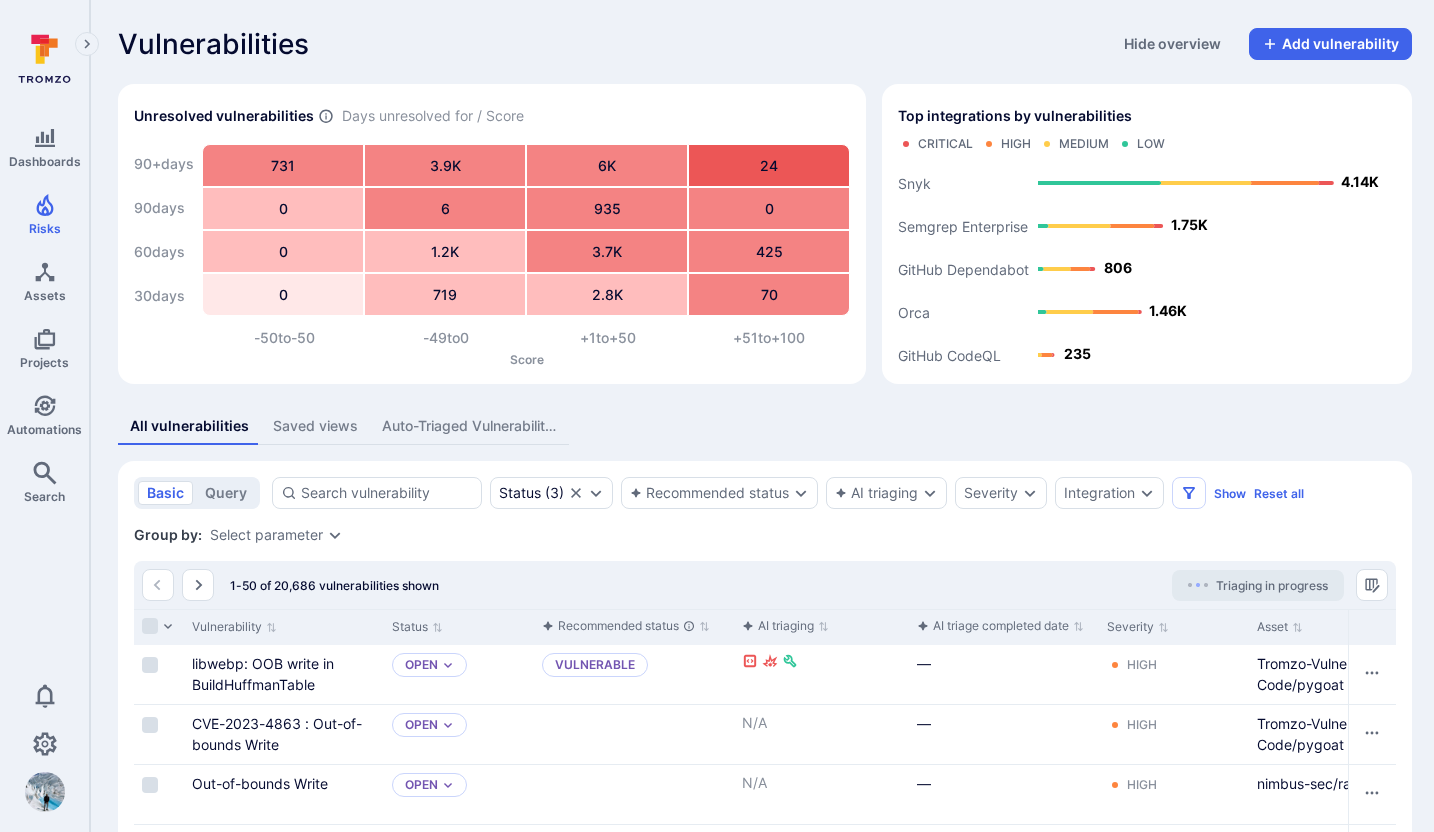click on "Auto-Triaged Vulnerabilities" at bounding box center (469, 426) 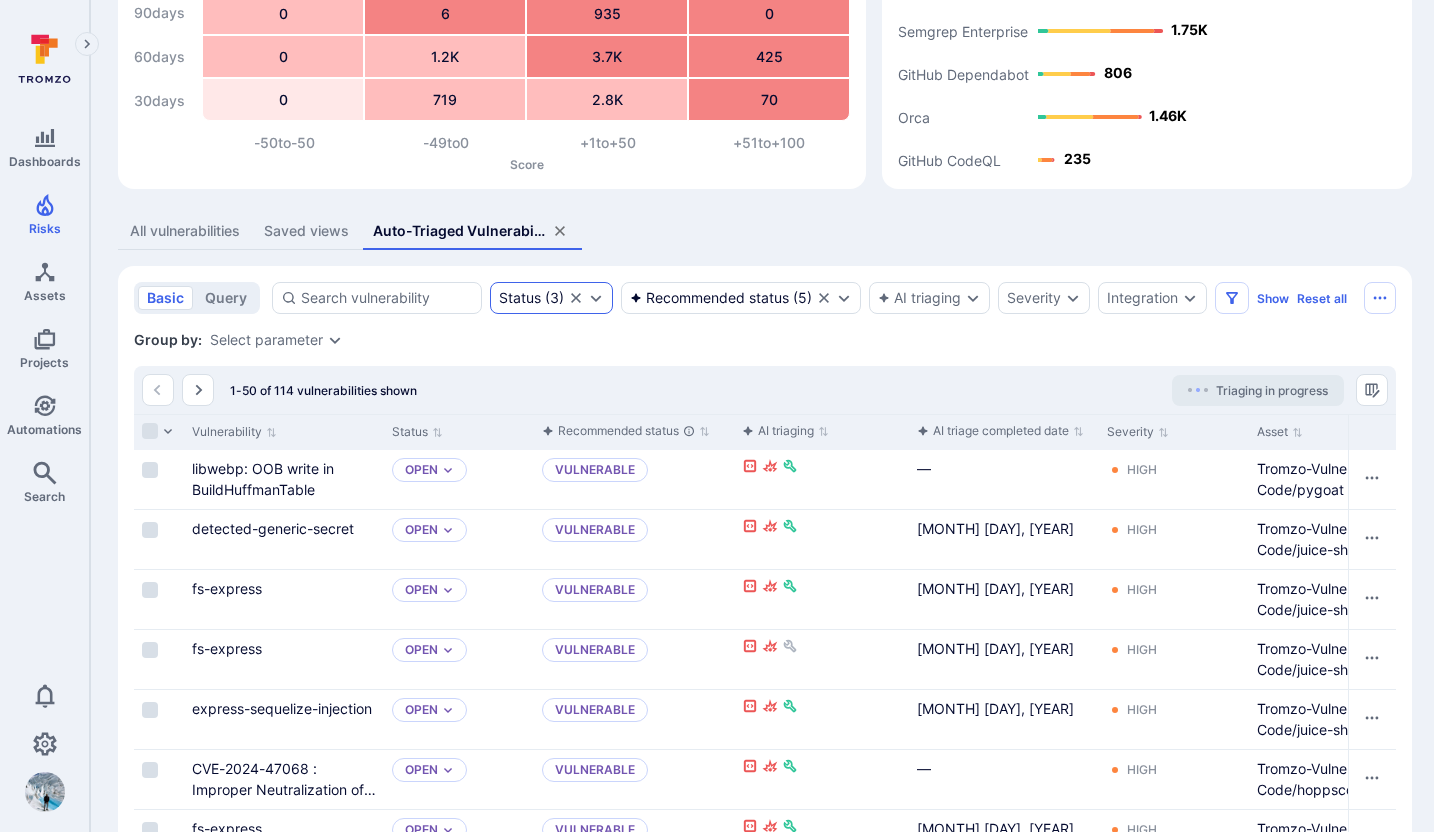 scroll, scrollTop: 197, scrollLeft: 0, axis: vertical 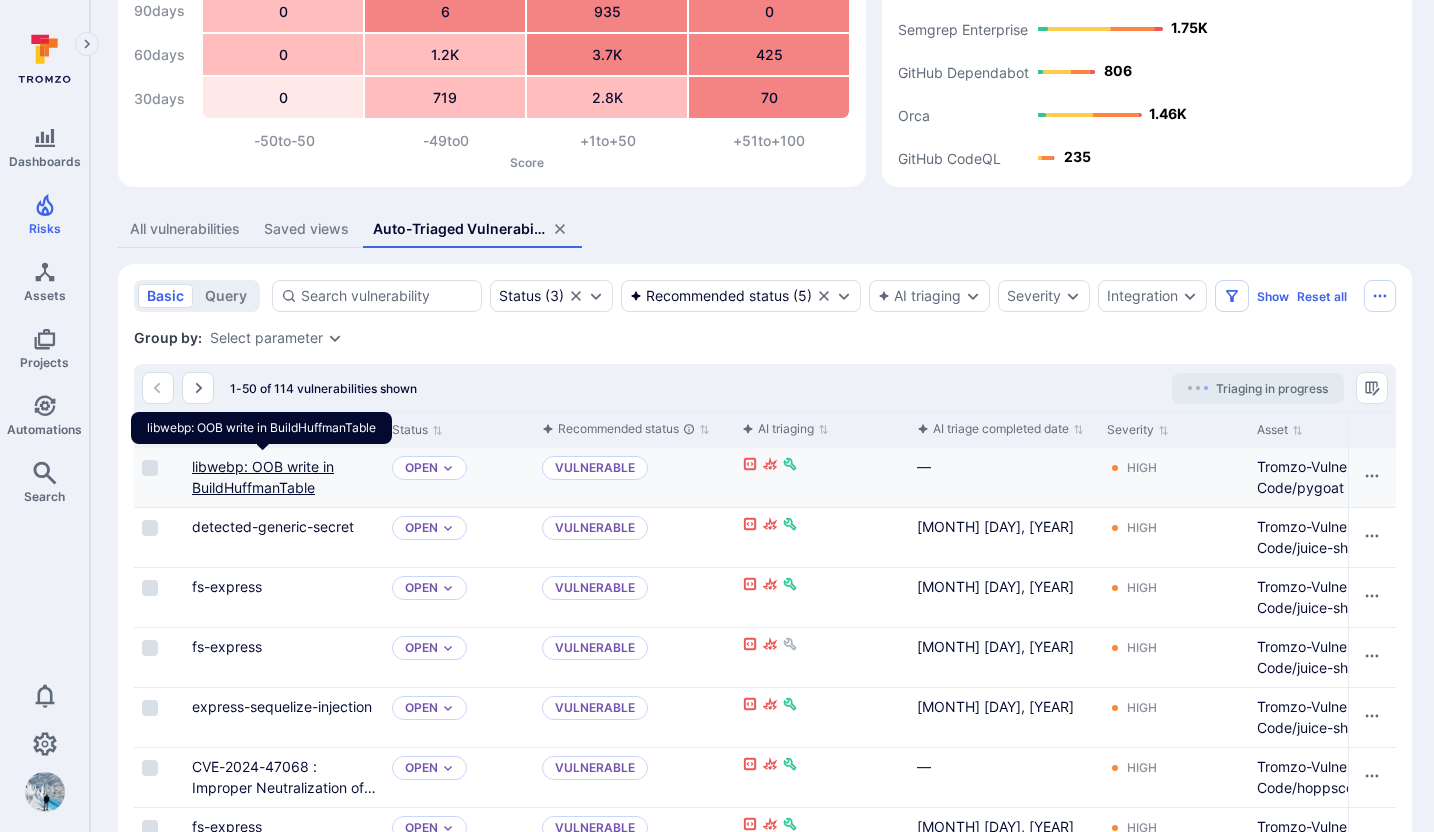 click on "libwebp: OOB write in BuildHuffmanTable" at bounding box center (0, 0) 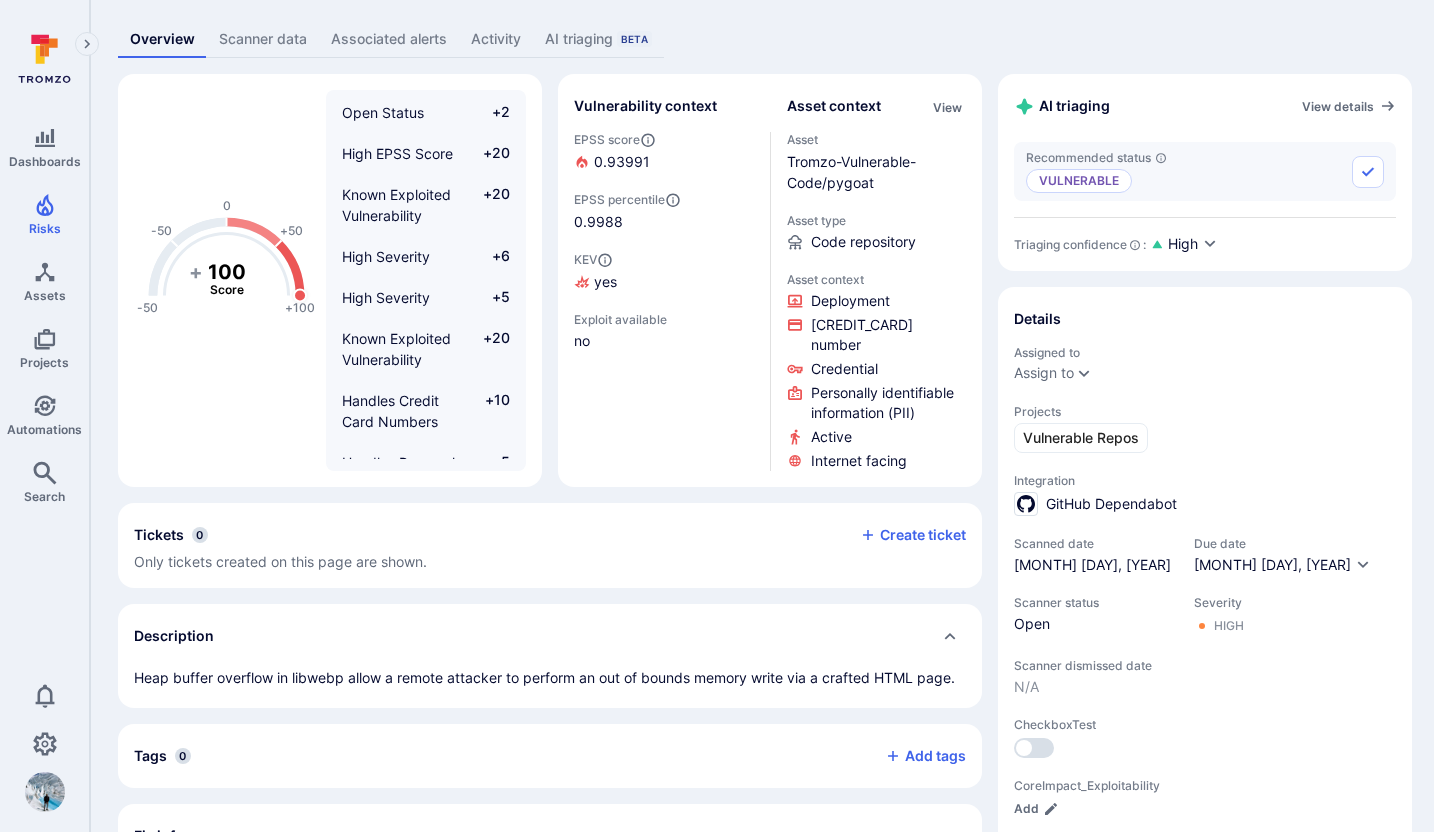 scroll, scrollTop: 0, scrollLeft: 0, axis: both 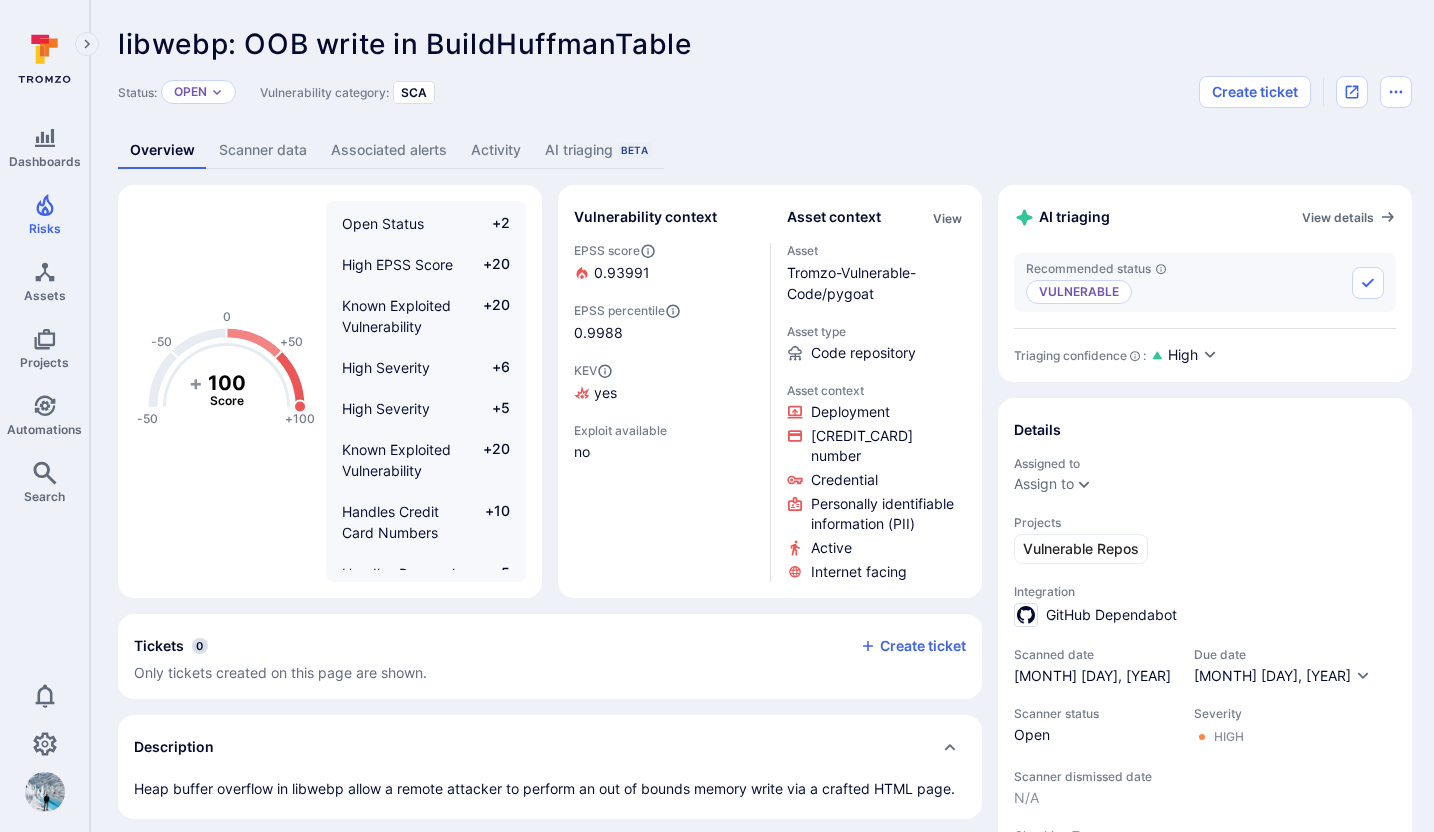click on "AI triaging  Beta" at bounding box center [598, 150] 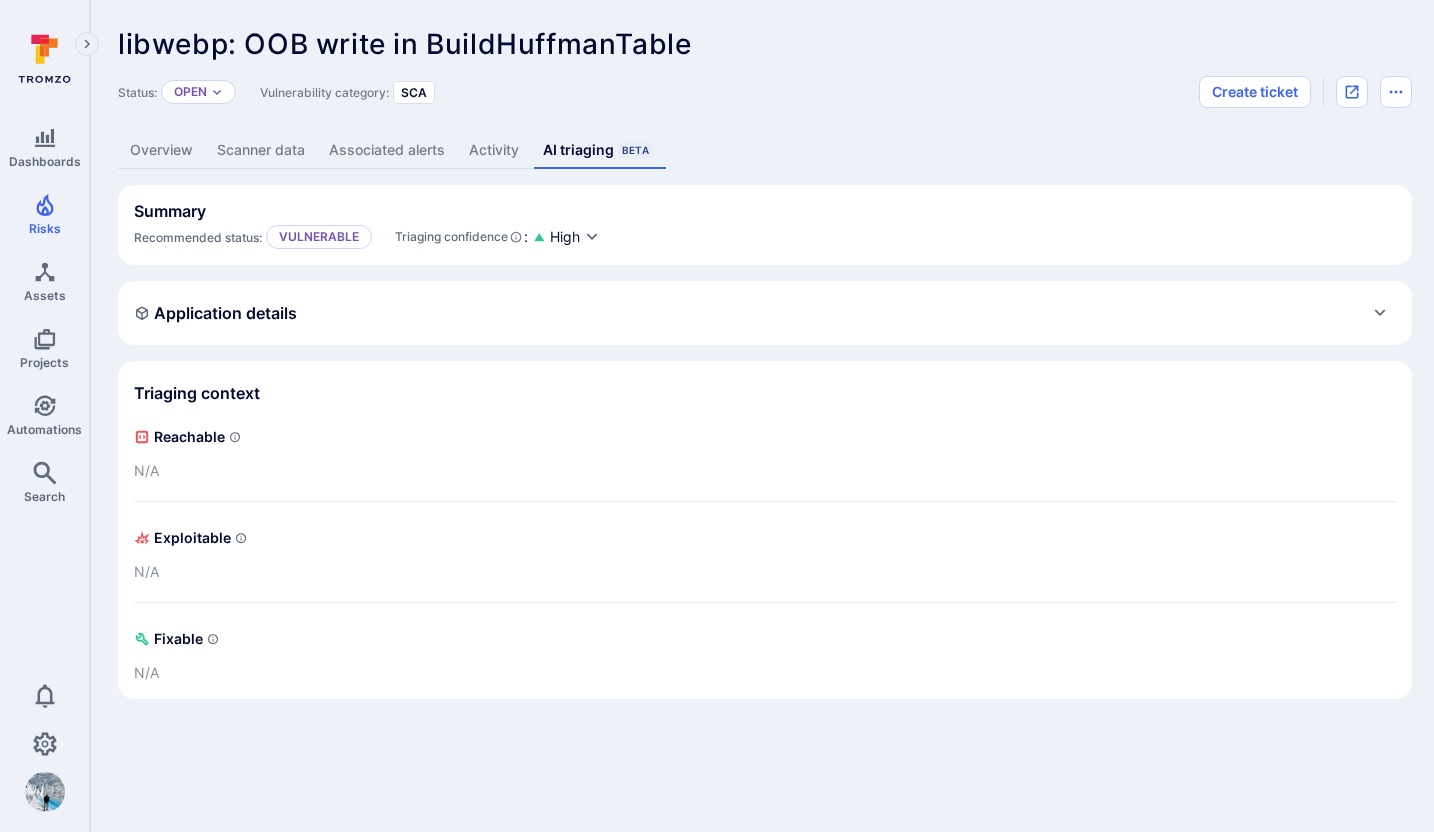 click at bounding box center [1380, 313] 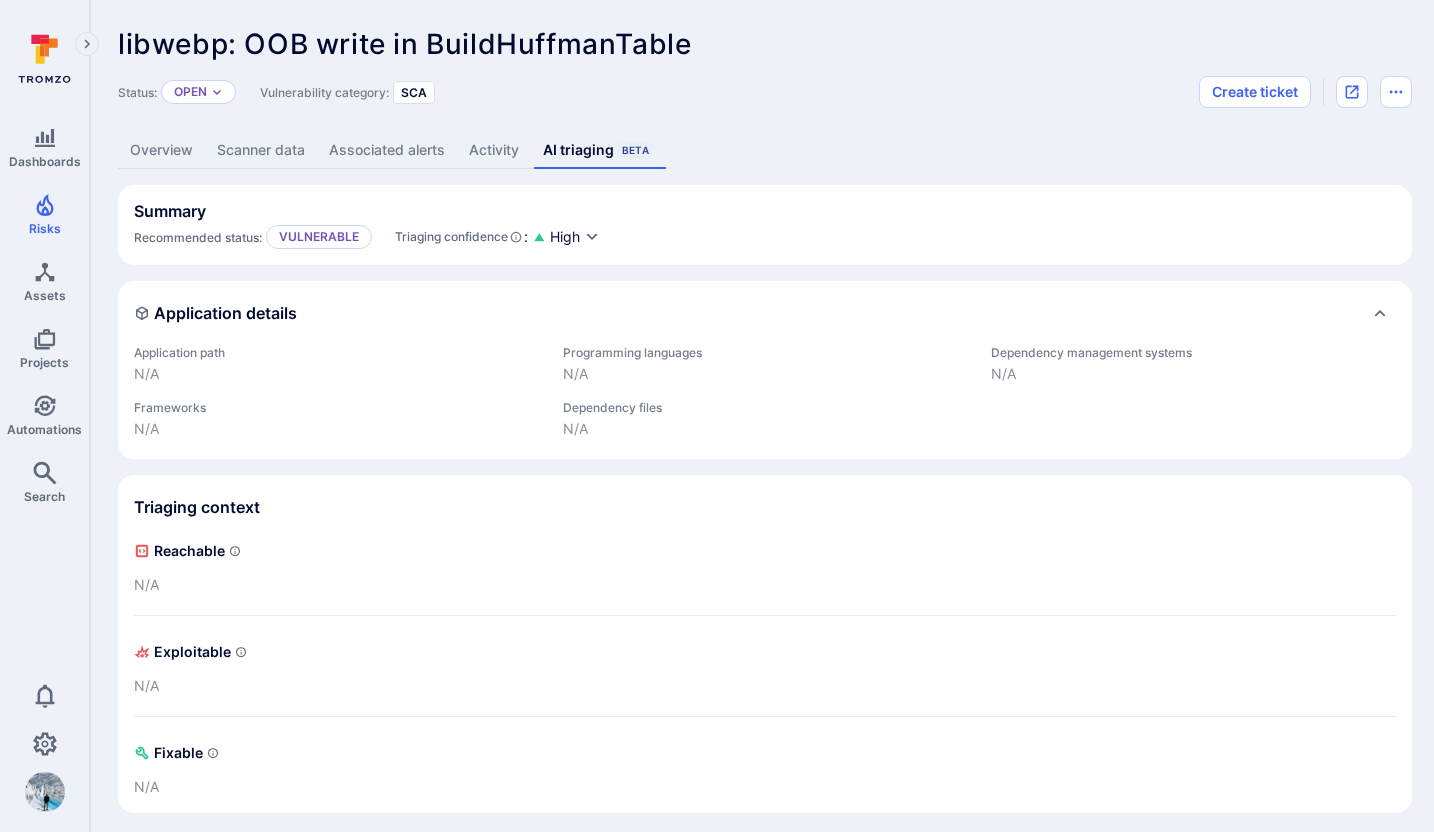 click at bounding box center (1380, 313) 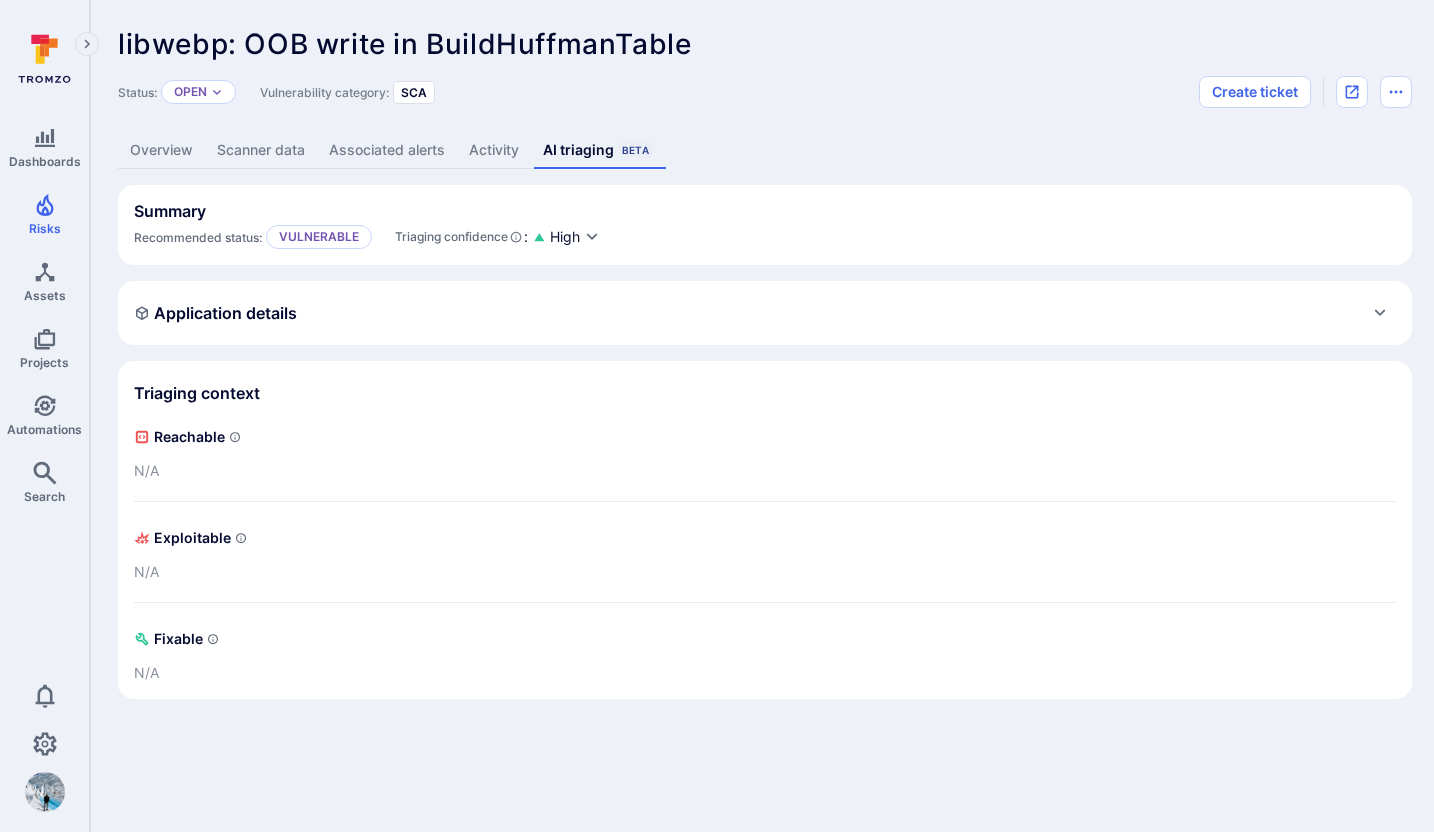 click on "Overview" at bounding box center (161, 150) 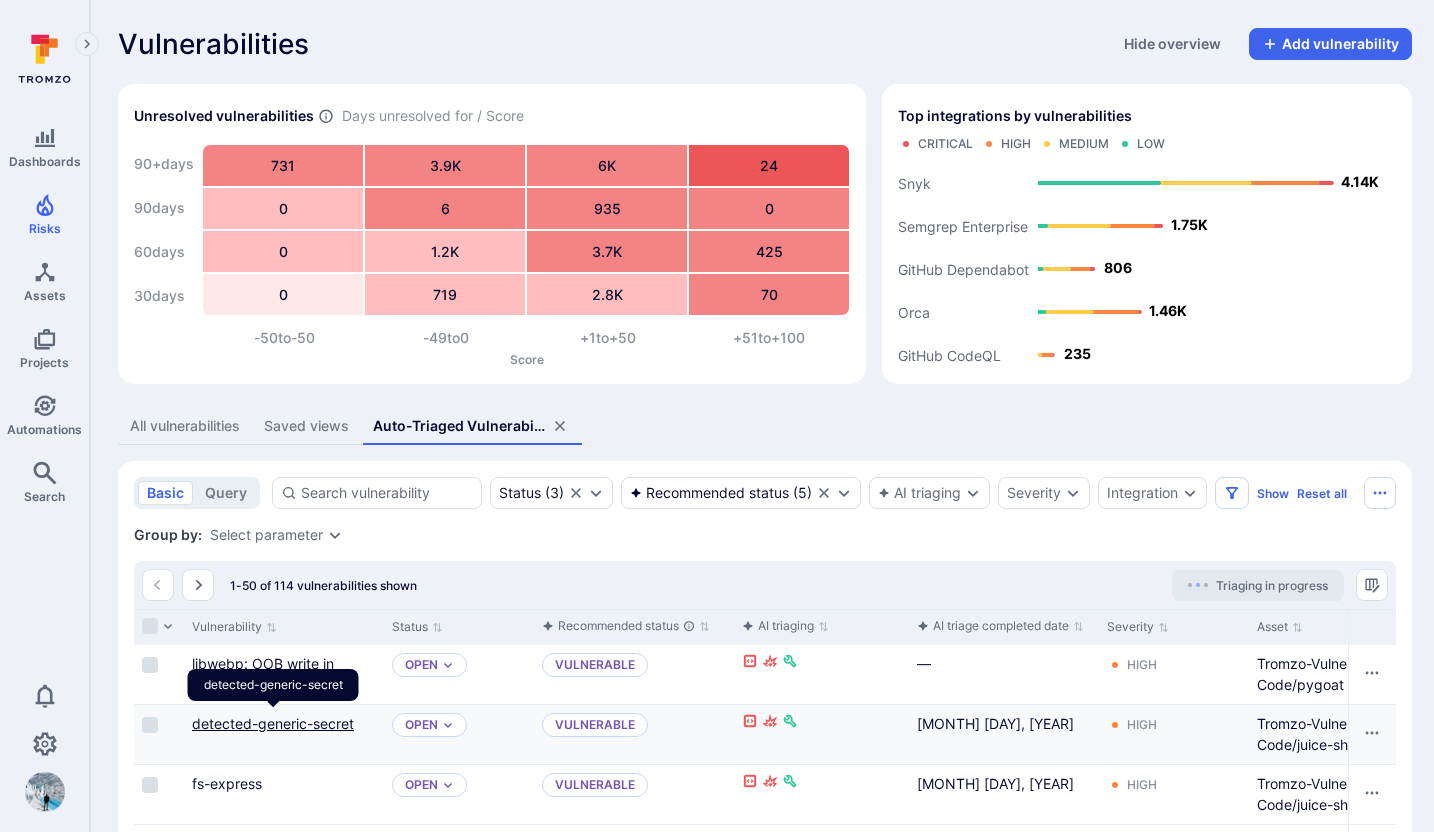 click on "detected-generic-secret" at bounding box center [0, 0] 